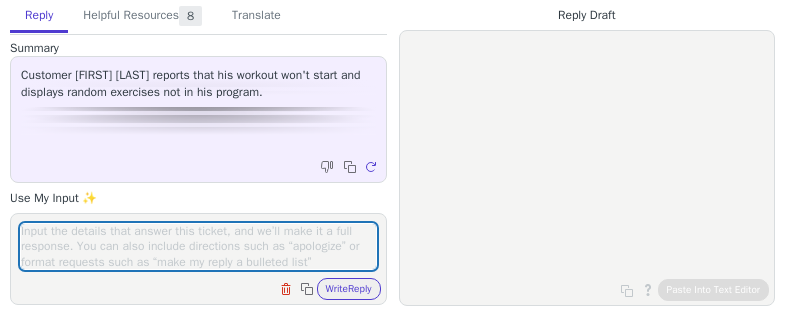 click at bounding box center (198, 246) 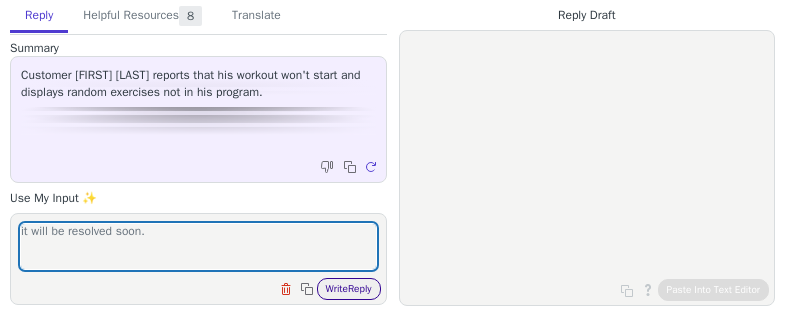 type on "it will be resolved soon." 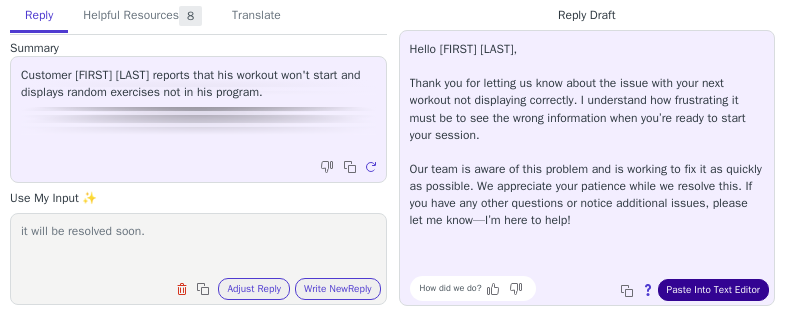 click on "Paste Into Text Editor" at bounding box center (713, 290) 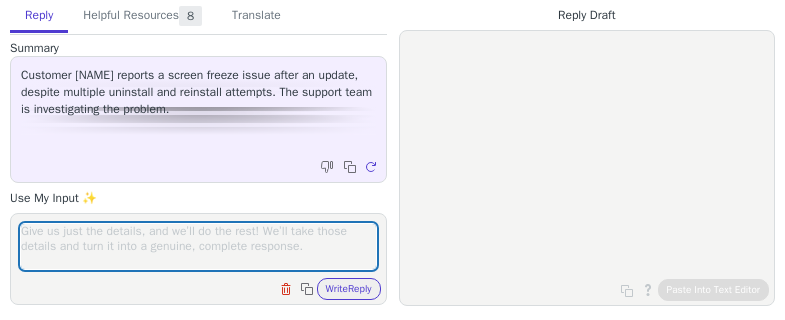 scroll, scrollTop: 0, scrollLeft: 0, axis: both 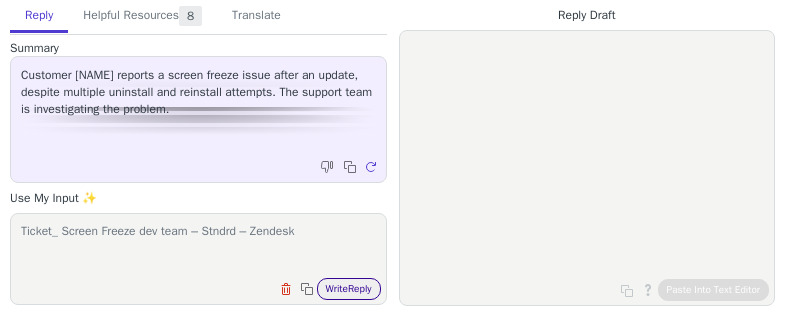 click on "Write  Reply" at bounding box center (349, 289) 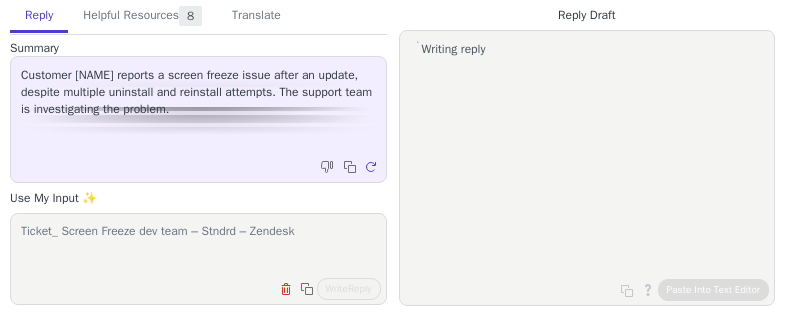 click on "Ticket_ Screen Freeze dev team – Stndrd – Zendesk" at bounding box center [198, 246] 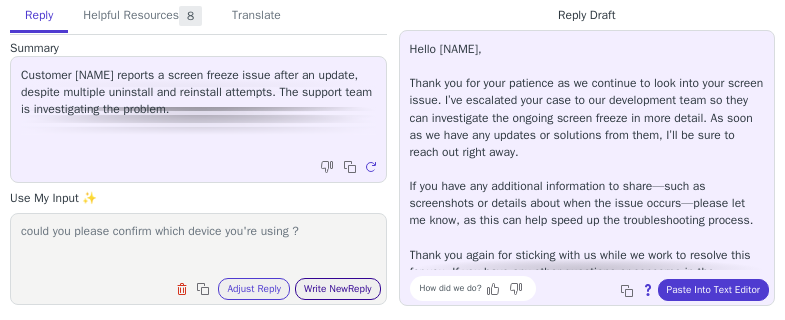type on "could you please confirm which device you're using ?" 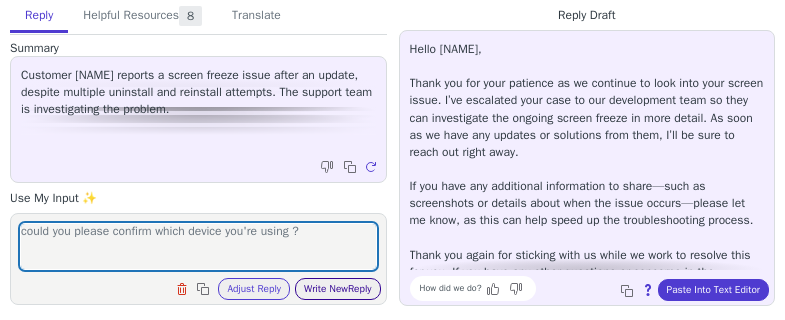 click on "Write New  Reply" at bounding box center [338, 289] 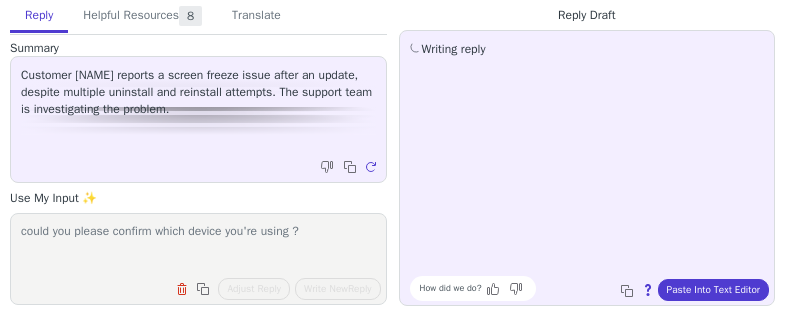 click on "could you please confirm which device you're using ? Clear field Copy to clipboard Adjust Reply Use input to adjust reply draft Write New  Reply" at bounding box center (198, 259) 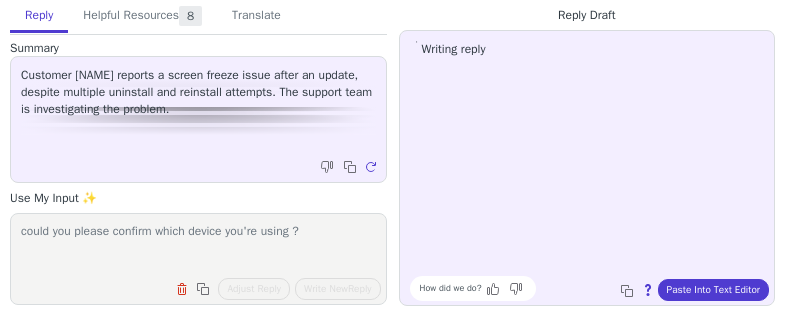 click on "could you please confirm which device you're using ?" at bounding box center (198, 246) 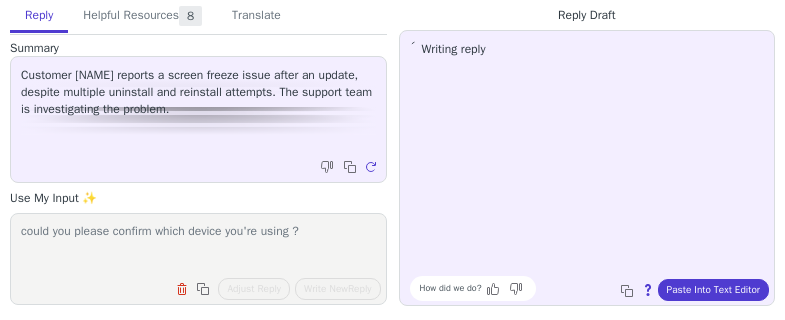 click on "could you please confirm which device you're using ?" at bounding box center (198, 246) 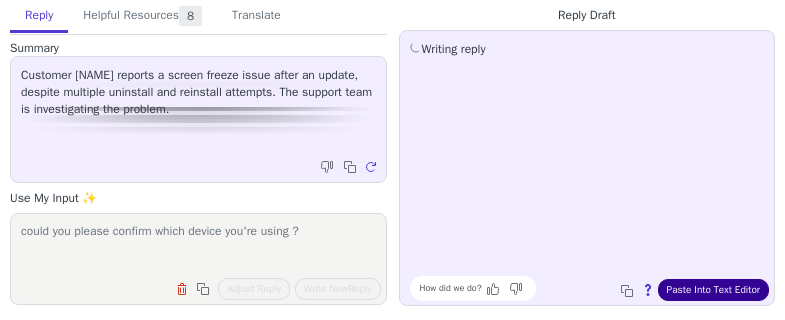 click on "Paste Into Text Editor" at bounding box center (713, 290) 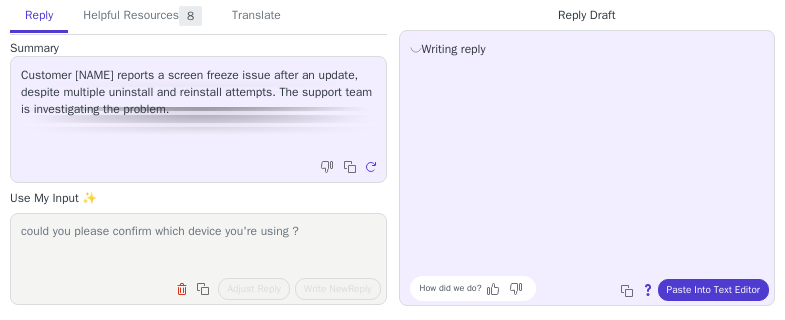 click on "could you please confirm which device you're using ?" at bounding box center (198, 246) 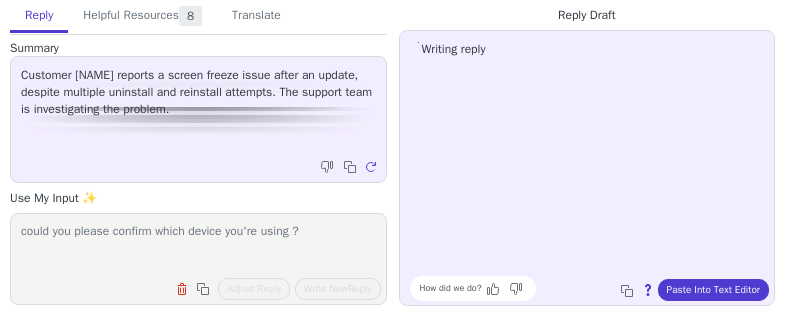 click on "could you please confirm which device you're using ?" at bounding box center (198, 246) 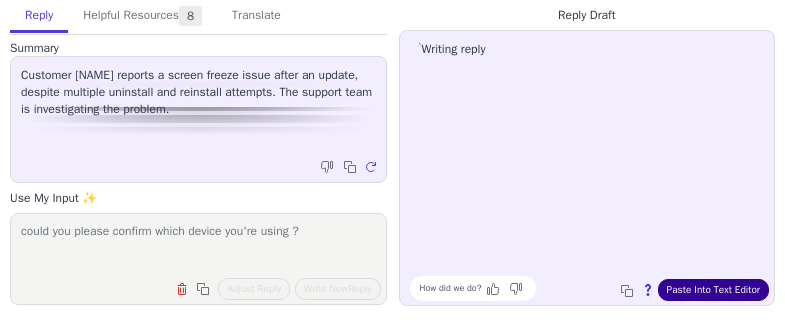 click on "Paste Into Text Editor" at bounding box center [713, 290] 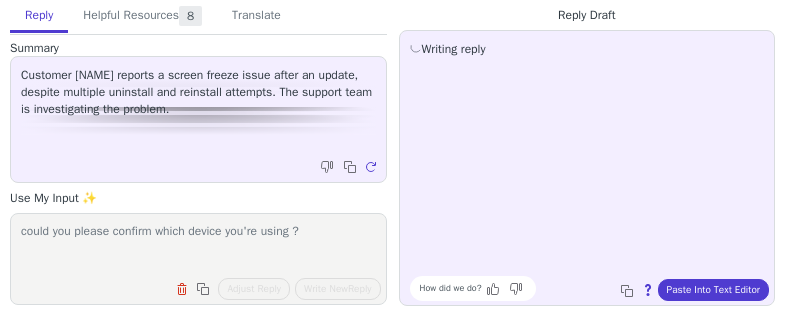 click on "could you please confirm which device you're using ?" at bounding box center (198, 246) 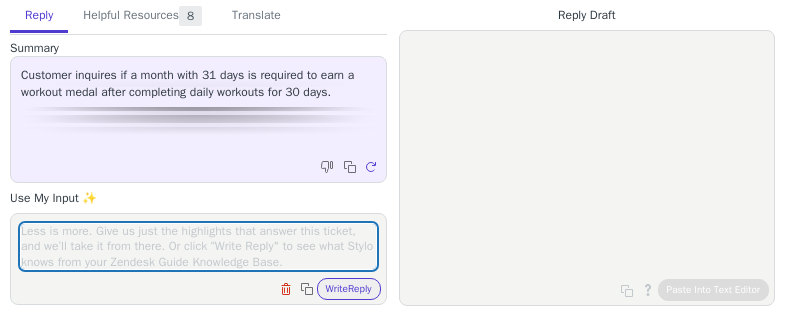 scroll, scrollTop: 0, scrollLeft: 0, axis: both 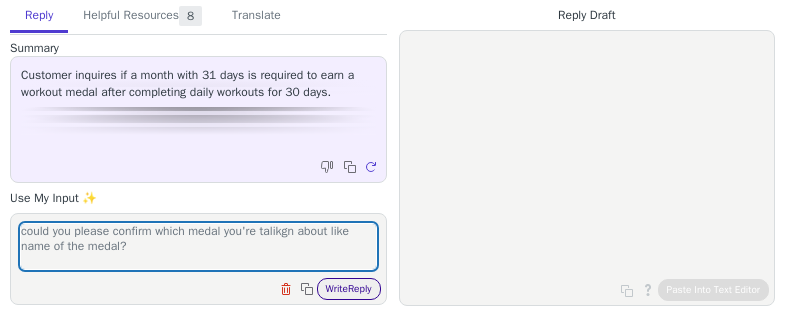 type on "could you please confirm which medal you're talikgn about like name of the medal?" 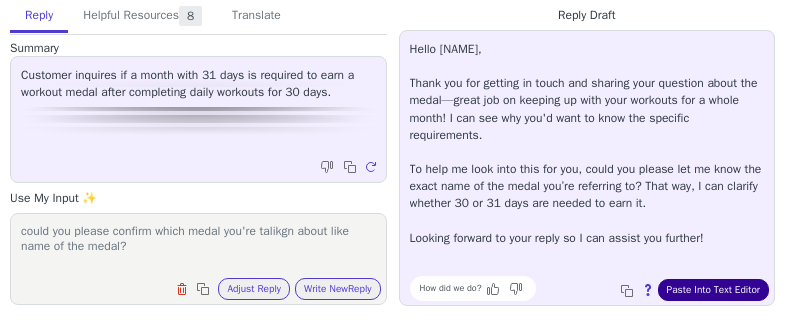click on "Paste Into Text Editor" at bounding box center [713, 290] 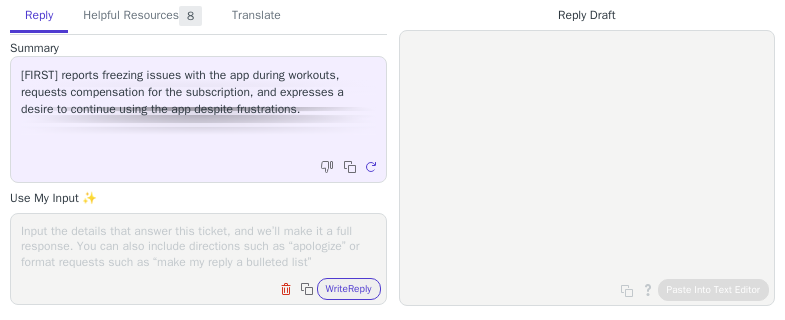 scroll, scrollTop: 0, scrollLeft: 0, axis: both 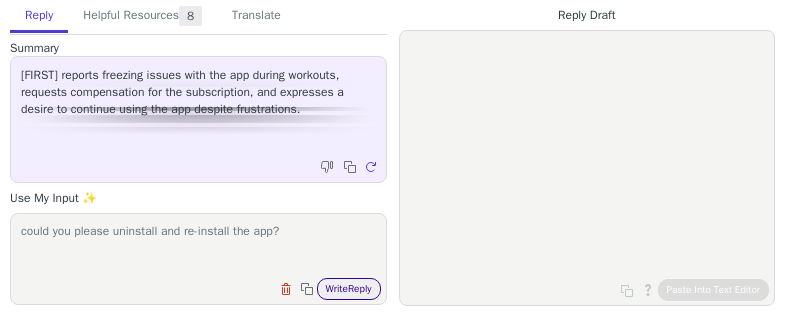 type on "could you please uninstall and re-install the app?" 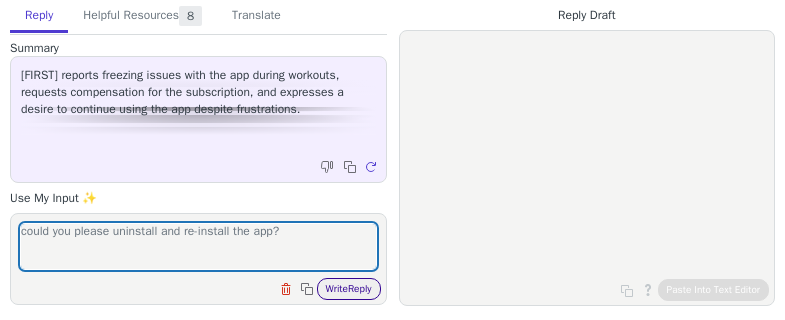 click on "Write  Reply" at bounding box center (349, 289) 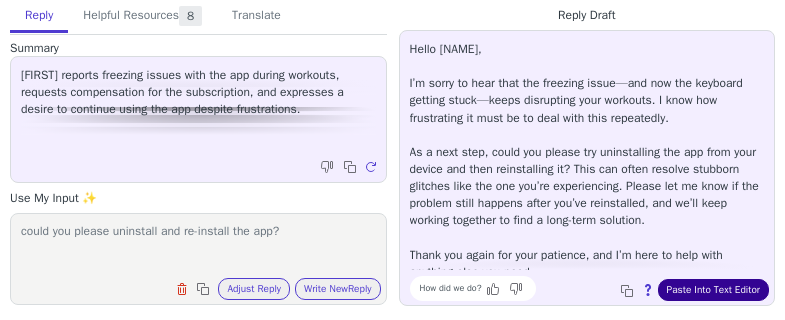 click on "Paste Into Text Editor" at bounding box center [713, 290] 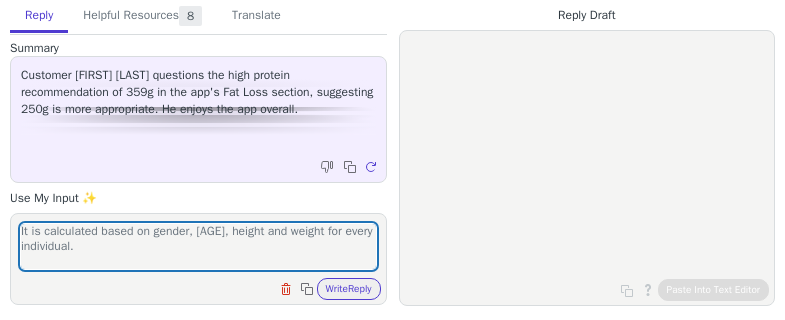 scroll, scrollTop: 0, scrollLeft: 0, axis: both 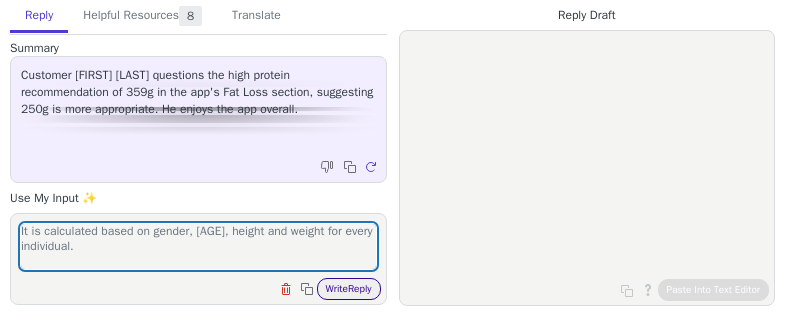 type on "It is calculated based on gender, [AGE], height and weight for every individual." 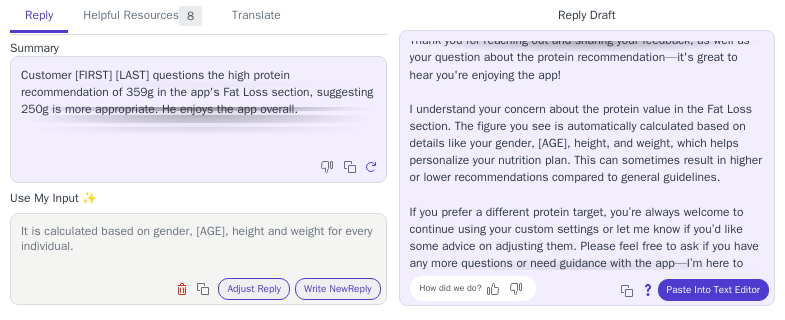 scroll, scrollTop: 80, scrollLeft: 0, axis: vertical 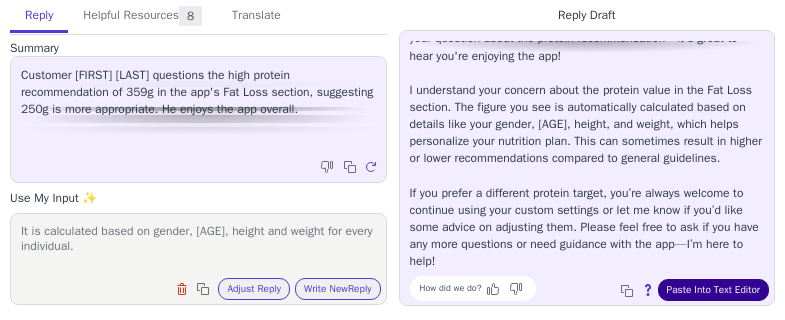 click on "Paste Into Text Editor" at bounding box center (713, 290) 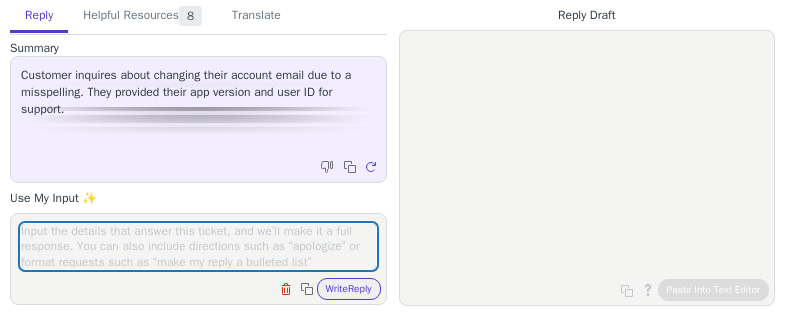 scroll, scrollTop: 0, scrollLeft: 0, axis: both 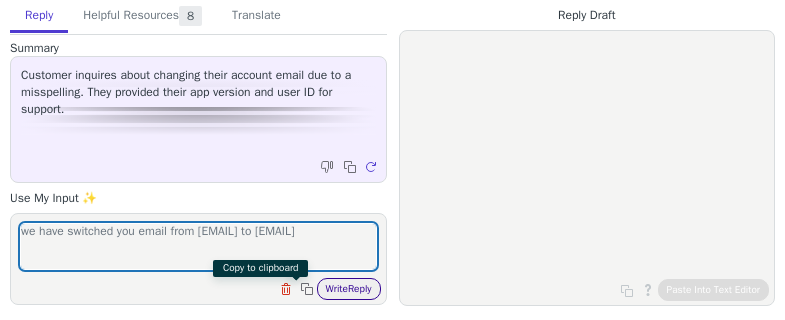 type on "we have switched you email from brandonlaw3641@gnail.com to brandonlaw3641@gmail.com" 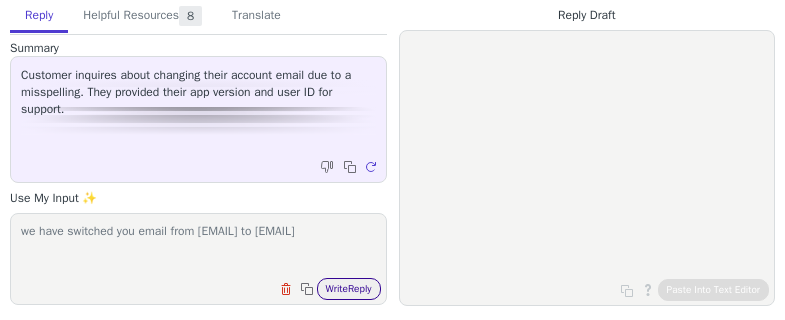 click on "Write  Reply" at bounding box center [349, 289] 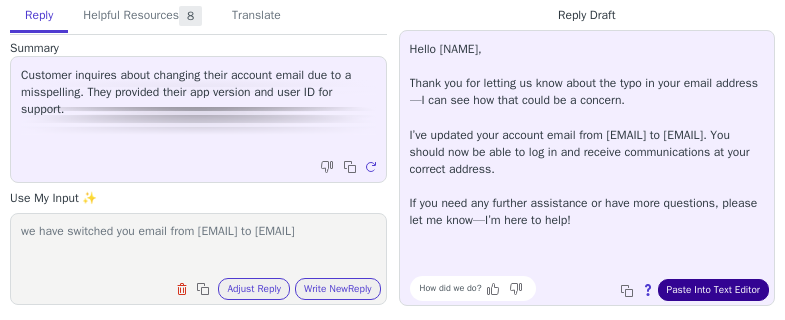 click on "Paste Into Text Editor" at bounding box center (713, 290) 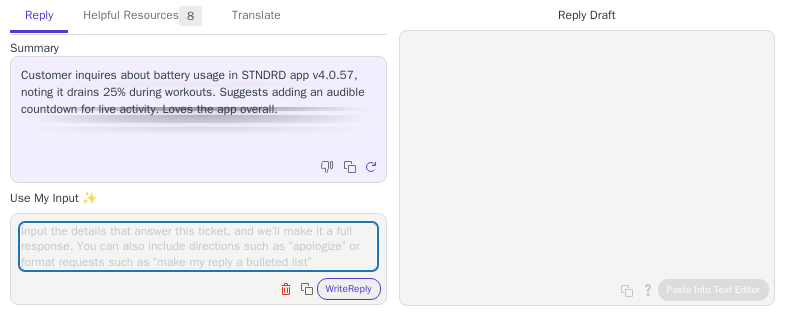 scroll, scrollTop: 0, scrollLeft: 0, axis: both 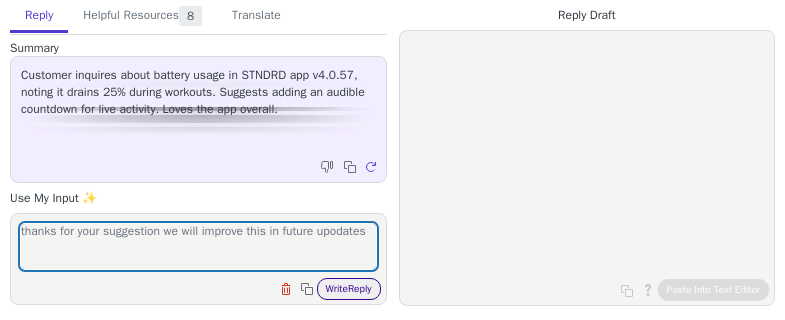 type on "thanks for your suggestion we will improve this in future upodates" 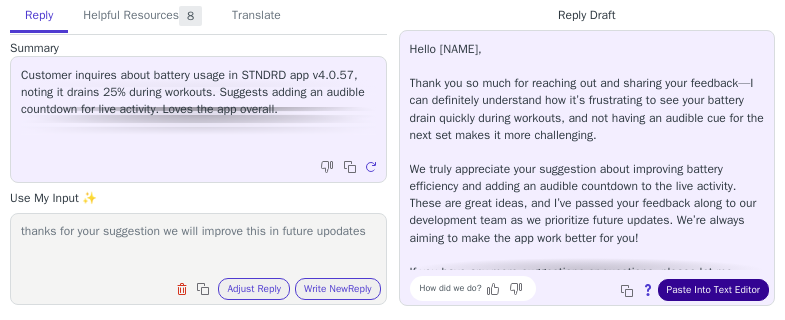 click on "Paste Into Text Editor" at bounding box center [713, 290] 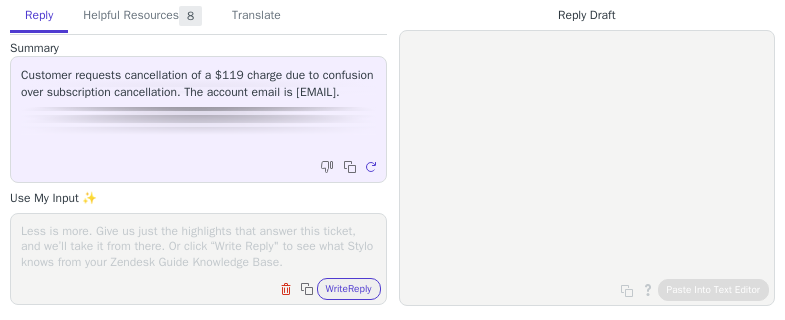 scroll, scrollTop: 0, scrollLeft: 0, axis: both 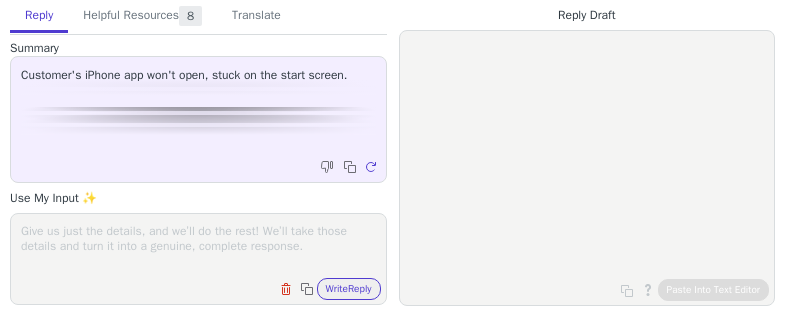 click at bounding box center (198, 246) 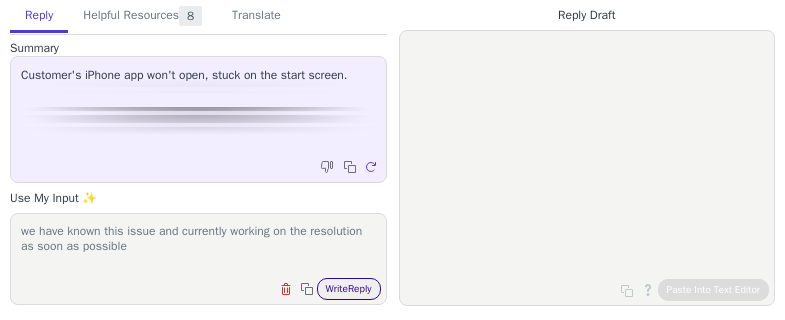 type on "we have known this issue and currently working on the resolution as soon as possible" 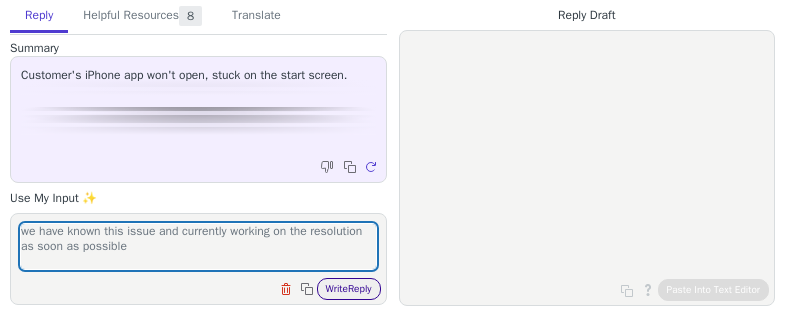 click on "Write  Reply" at bounding box center [349, 289] 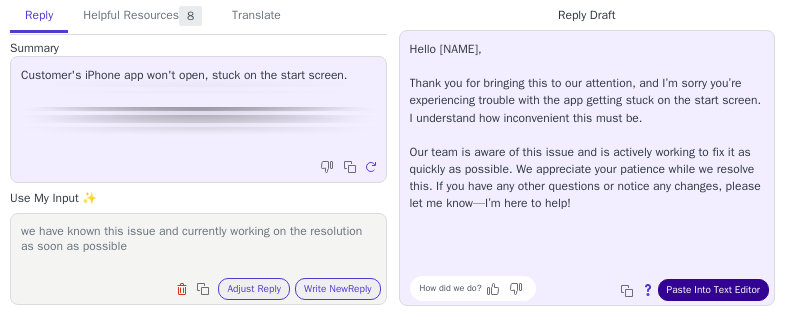 click on "Paste Into Text Editor" at bounding box center [713, 290] 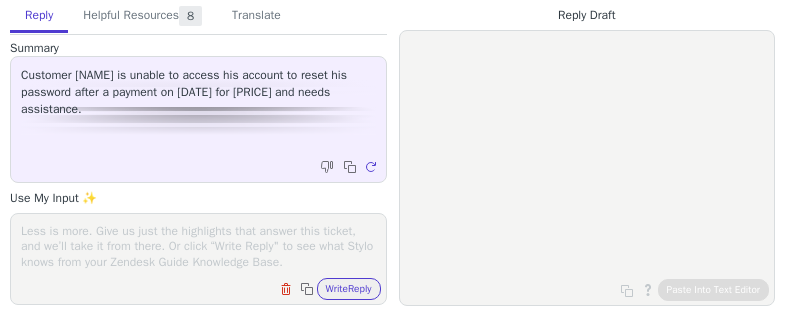 scroll, scrollTop: 0, scrollLeft: 0, axis: both 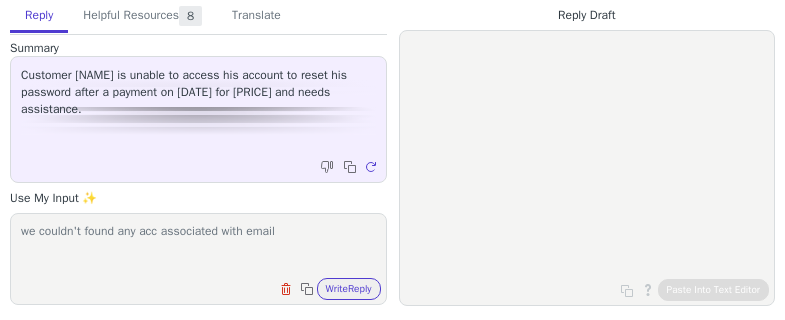 paste on "[EMAIL]" 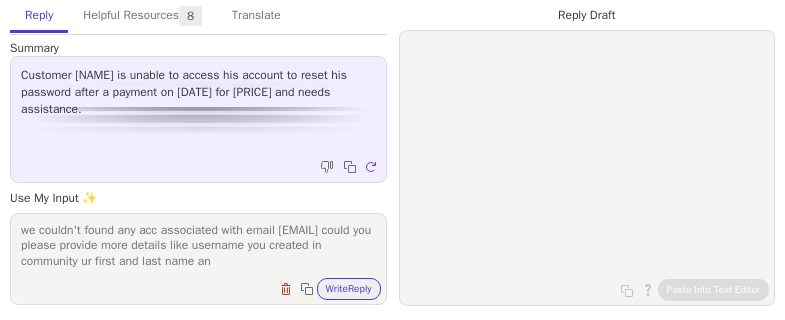 scroll, scrollTop: 17, scrollLeft: 0, axis: vertical 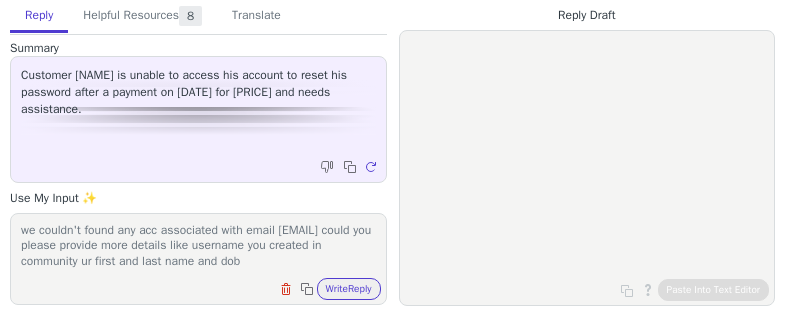 type on "we couldn't found any acc associated with email andlavelle@gmail.com could you please provide more details like username you created in community ur first and last name and dob" 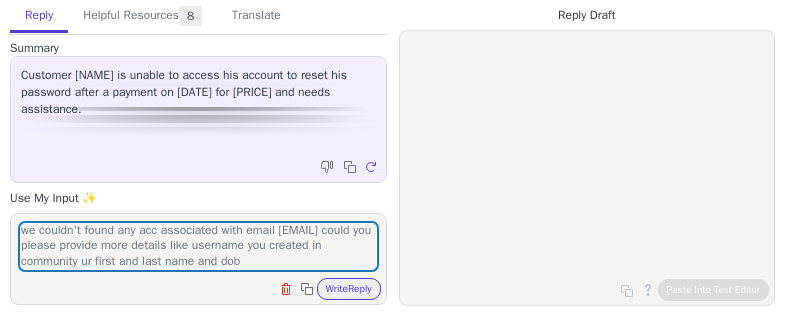 click on "Clear field Copy to clipboard Write  Reply" at bounding box center (208, 287) 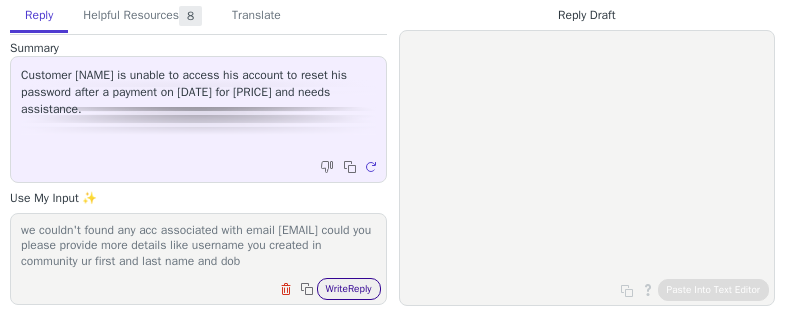 click on "Write  Reply" at bounding box center [349, 289] 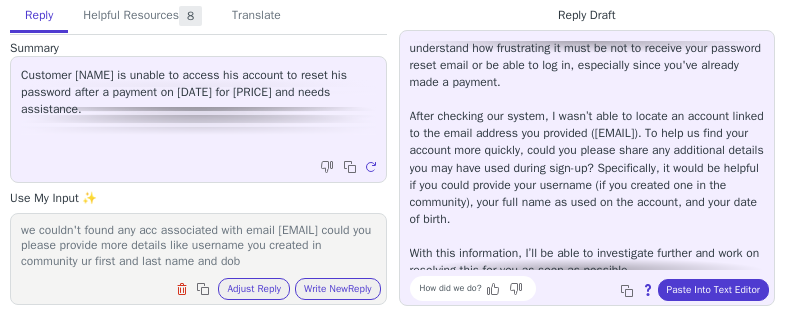 scroll, scrollTop: 100, scrollLeft: 0, axis: vertical 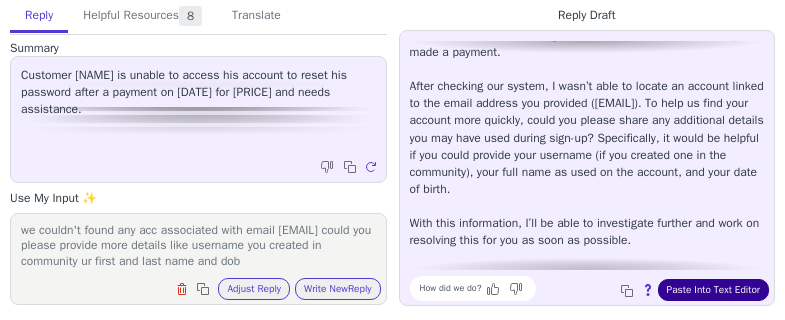 click on "Paste Into Text Editor" at bounding box center [713, 290] 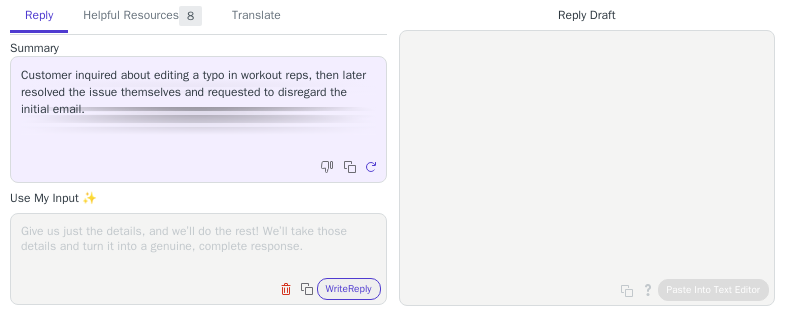 scroll, scrollTop: 0, scrollLeft: 0, axis: both 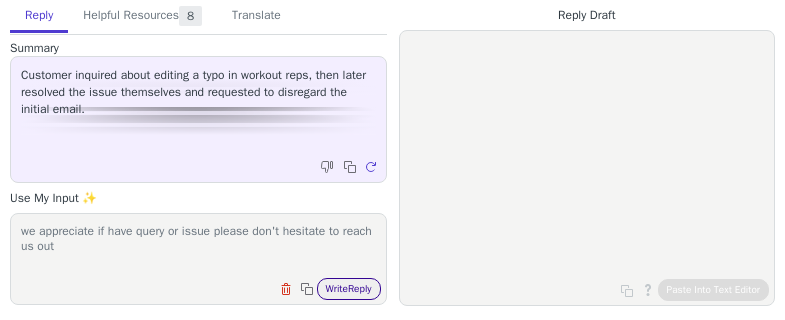 type on "we appreciate if have query or issue please don't hesitate to reach us out" 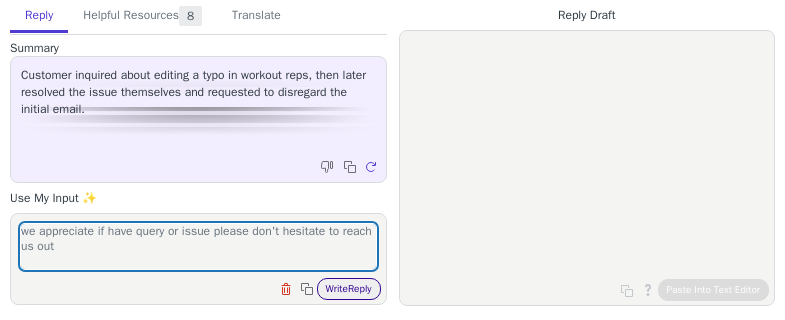 click on "Write  Reply" at bounding box center [349, 289] 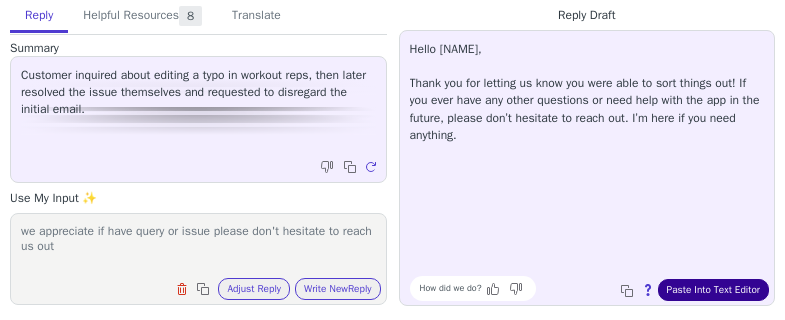 click on "Paste Into Text Editor" at bounding box center [713, 290] 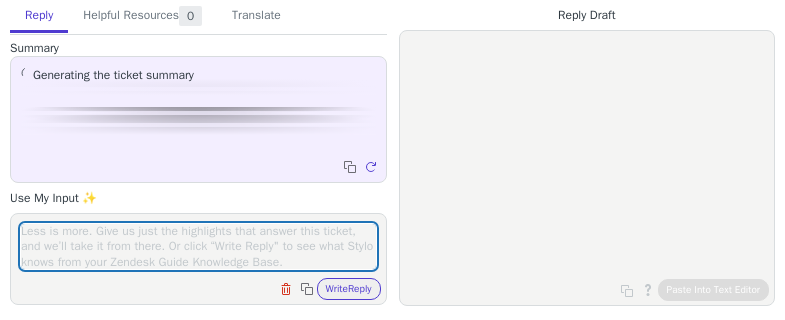 scroll, scrollTop: 0, scrollLeft: 0, axis: both 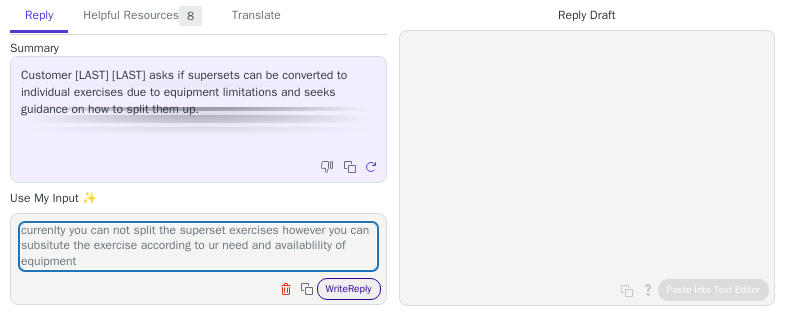type on "currenlty you can not split the superset exercises however you can subsitute the exercise according to ur need and availablility of equipment" 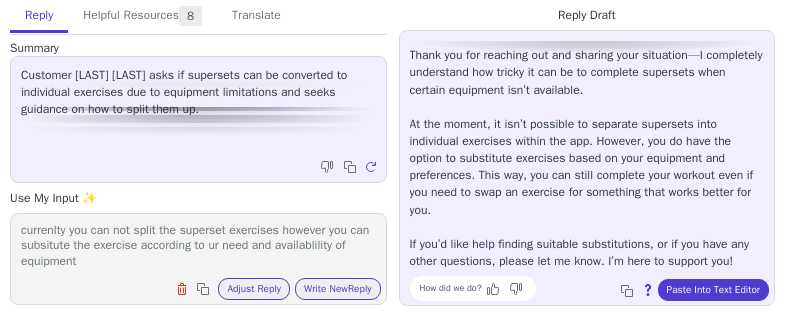 scroll, scrollTop: 0, scrollLeft: 0, axis: both 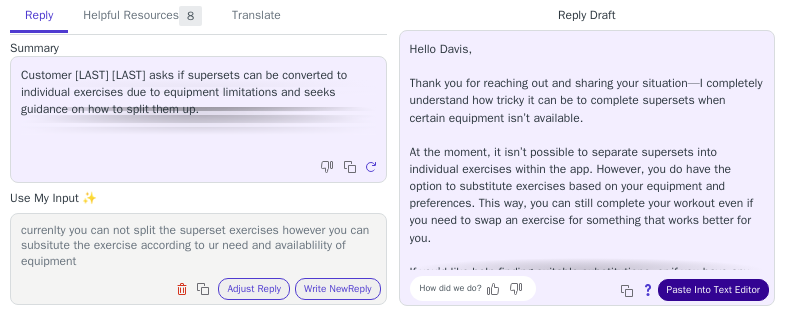click on "Paste Into Text Editor" at bounding box center [713, 290] 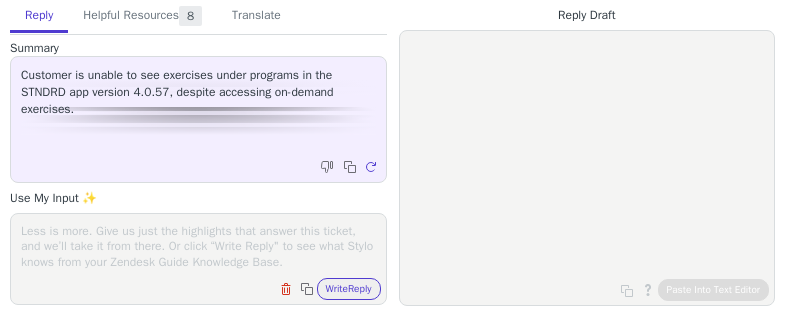 scroll, scrollTop: 0, scrollLeft: 0, axis: both 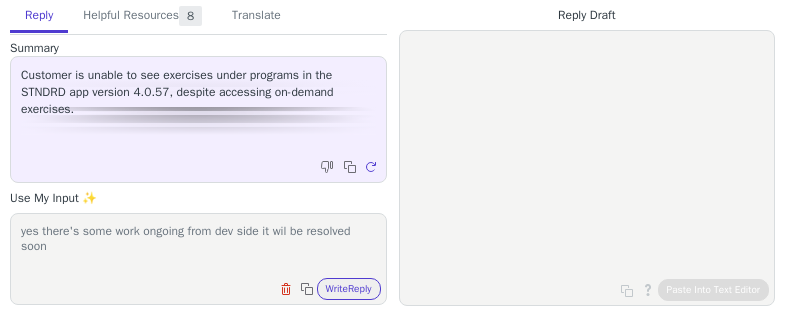 type on "yes there's some work ongoing from dev side it wil be resolved soon" 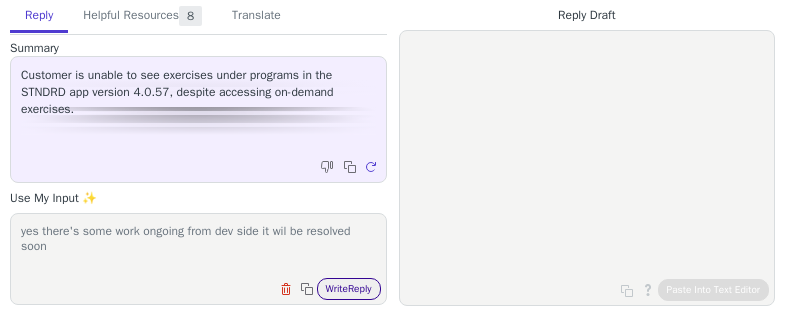 click on "yes there's some work ongoing from dev side it wil be resolved soon  Clear field Copy to clipboard Write  Reply" at bounding box center (198, 259) 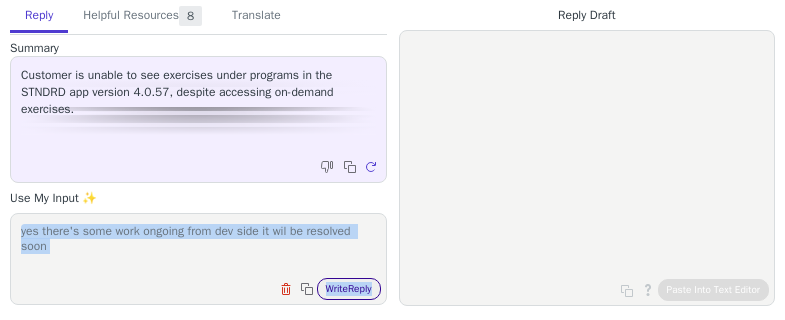 click on "Write  Reply" at bounding box center (349, 289) 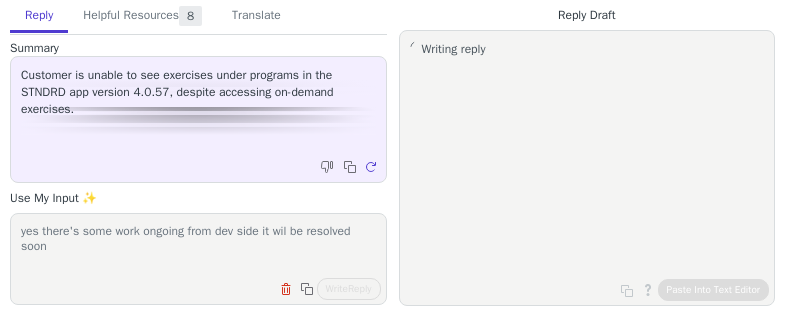 click on "yes there's some work ongoing from dev side it wil be resolved soon" at bounding box center [198, 246] 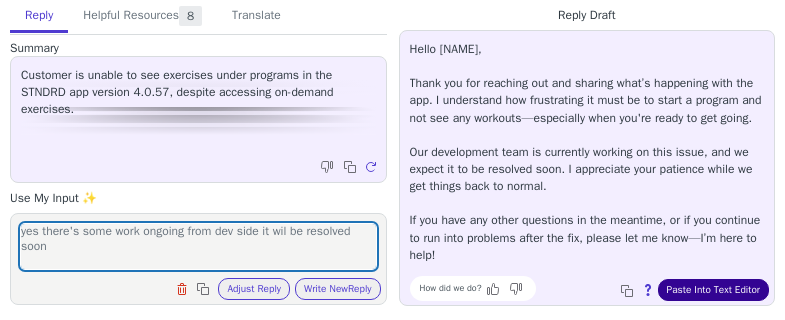click on "Paste Into Text Editor" at bounding box center (713, 290) 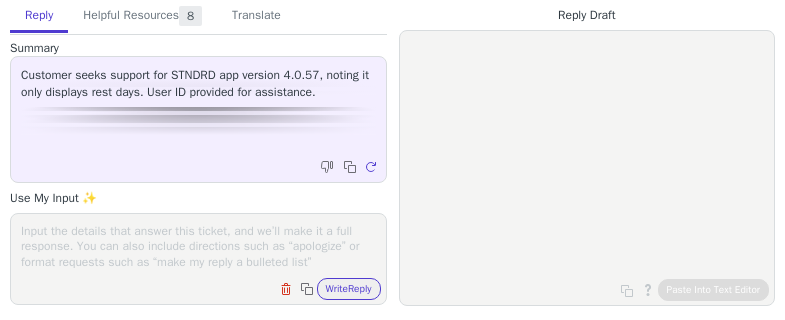 scroll, scrollTop: 0, scrollLeft: 0, axis: both 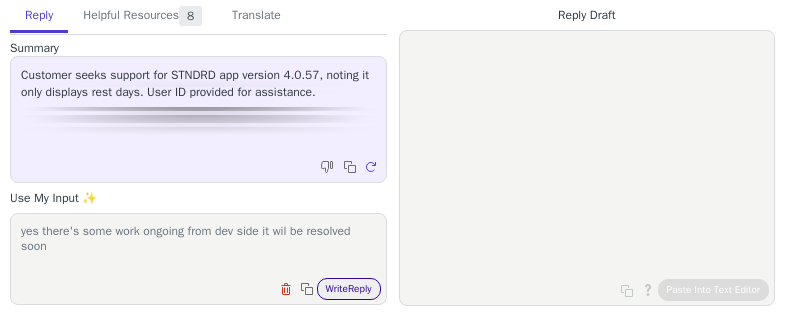 type on "yes there's some work ongoing from dev side it wil be resolved soon" 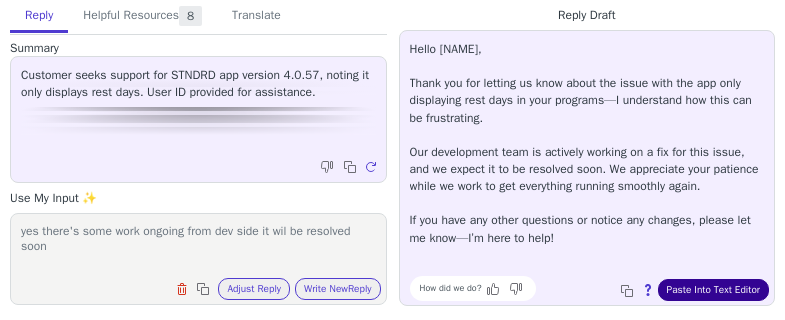 click on "Paste Into Text Editor" at bounding box center (713, 290) 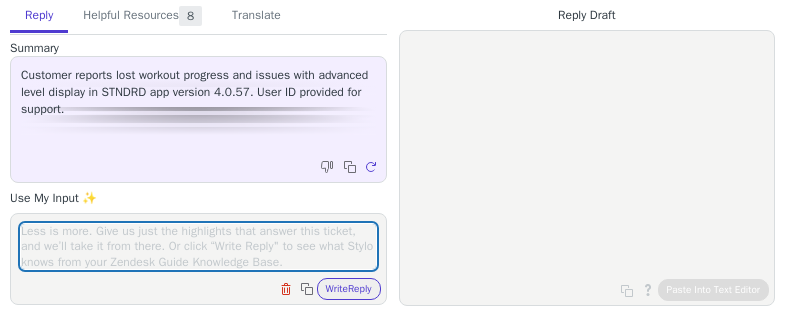 scroll, scrollTop: 0, scrollLeft: 0, axis: both 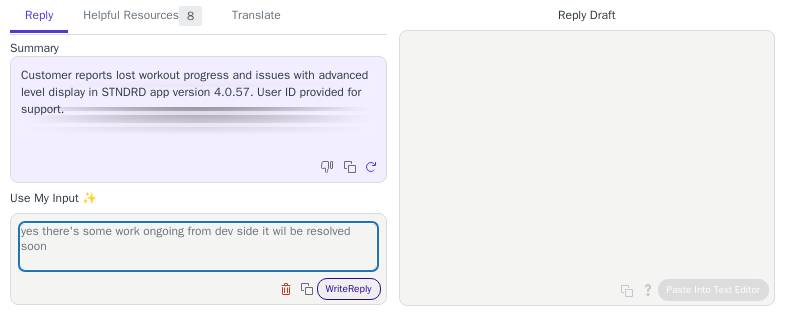 type on "yes there's some work ongoing from dev side it wil be resolved soon" 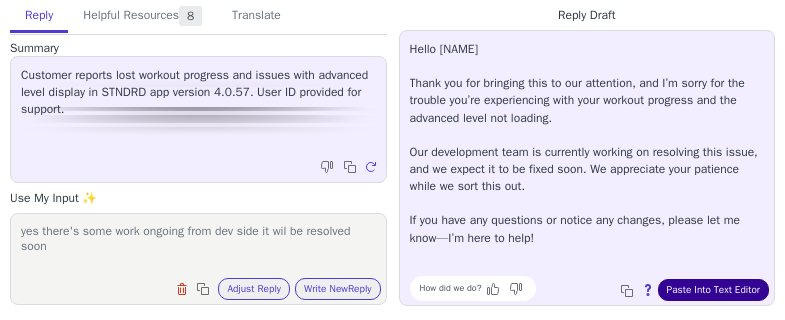 click on "Paste Into Text Editor" at bounding box center [713, 290] 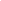 scroll, scrollTop: 0, scrollLeft: 0, axis: both 